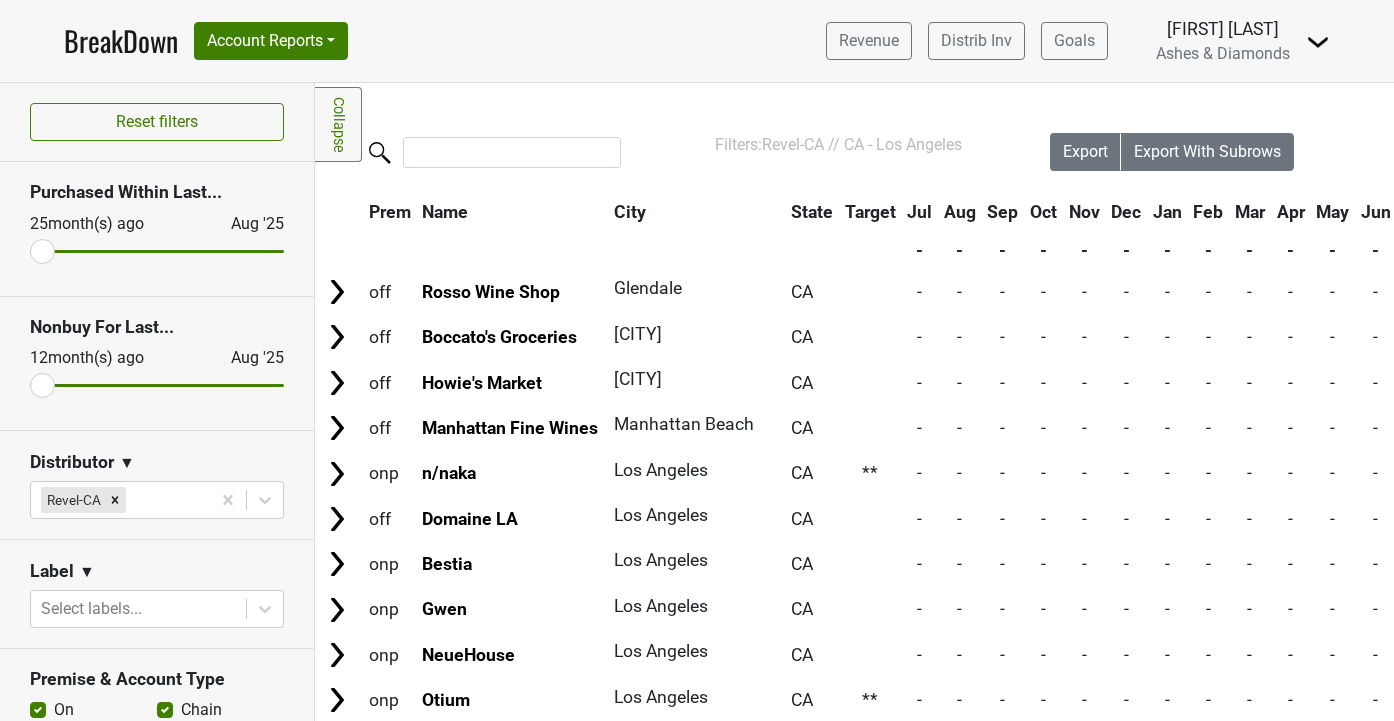 scroll, scrollTop: 0, scrollLeft: 0, axis: both 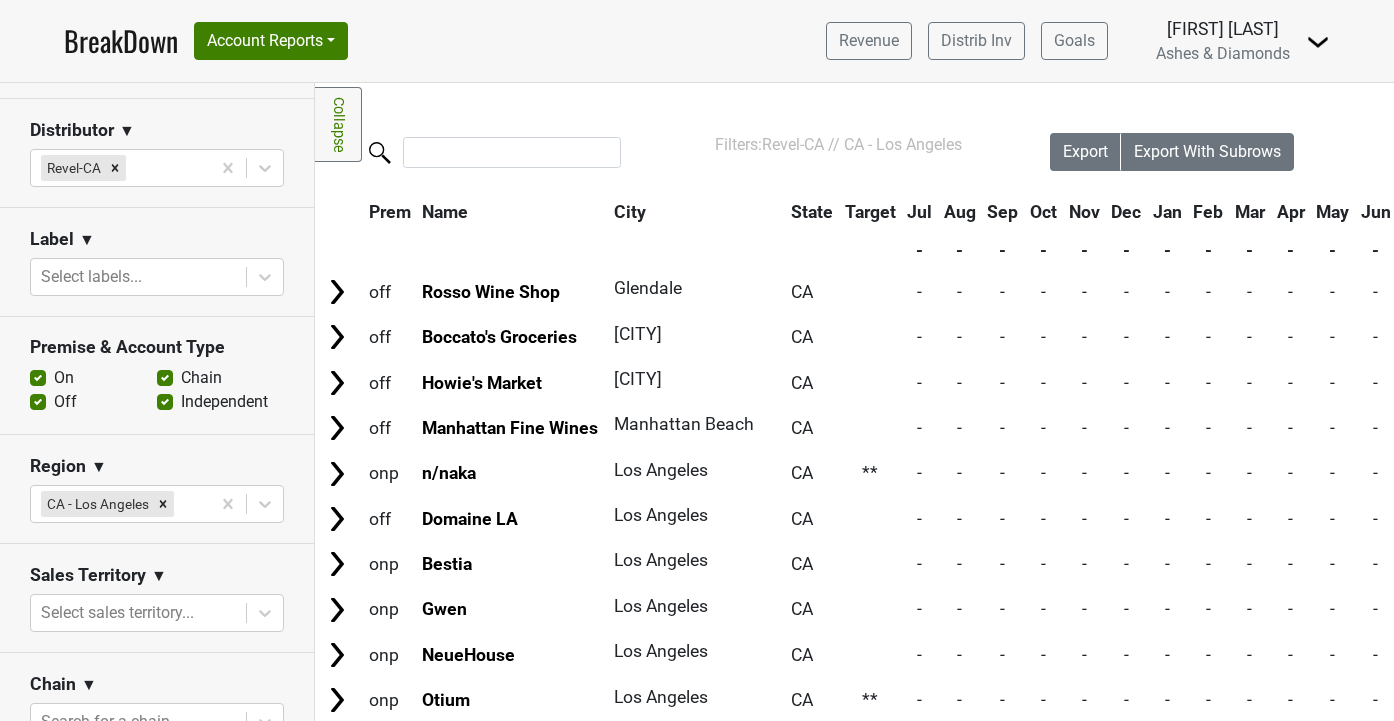 click on "BreakDown
Account Reports
SuperRanker
Map
Award Progress
Chain Compliance
CRM Notes
Revenue
Distrib Inv
Goals
Chad Walsh" at bounding box center (697, 41) 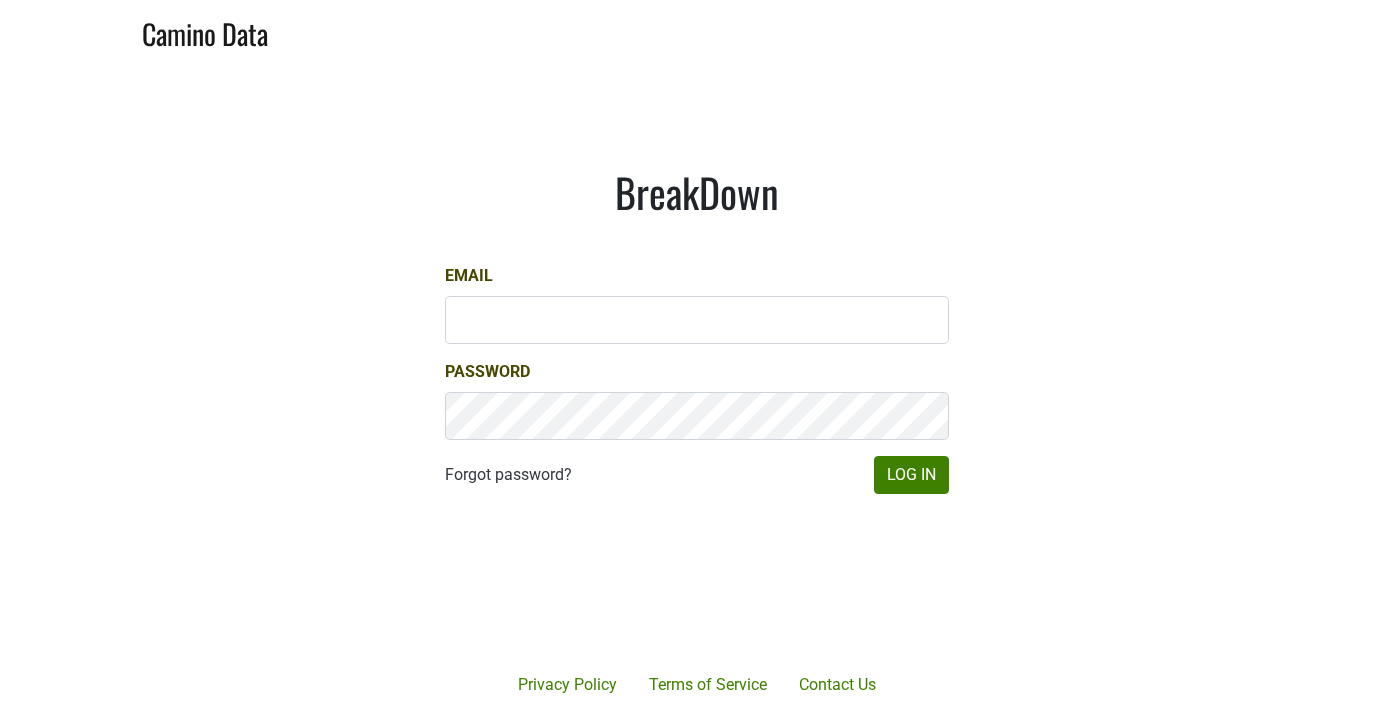 scroll, scrollTop: 0, scrollLeft: 0, axis: both 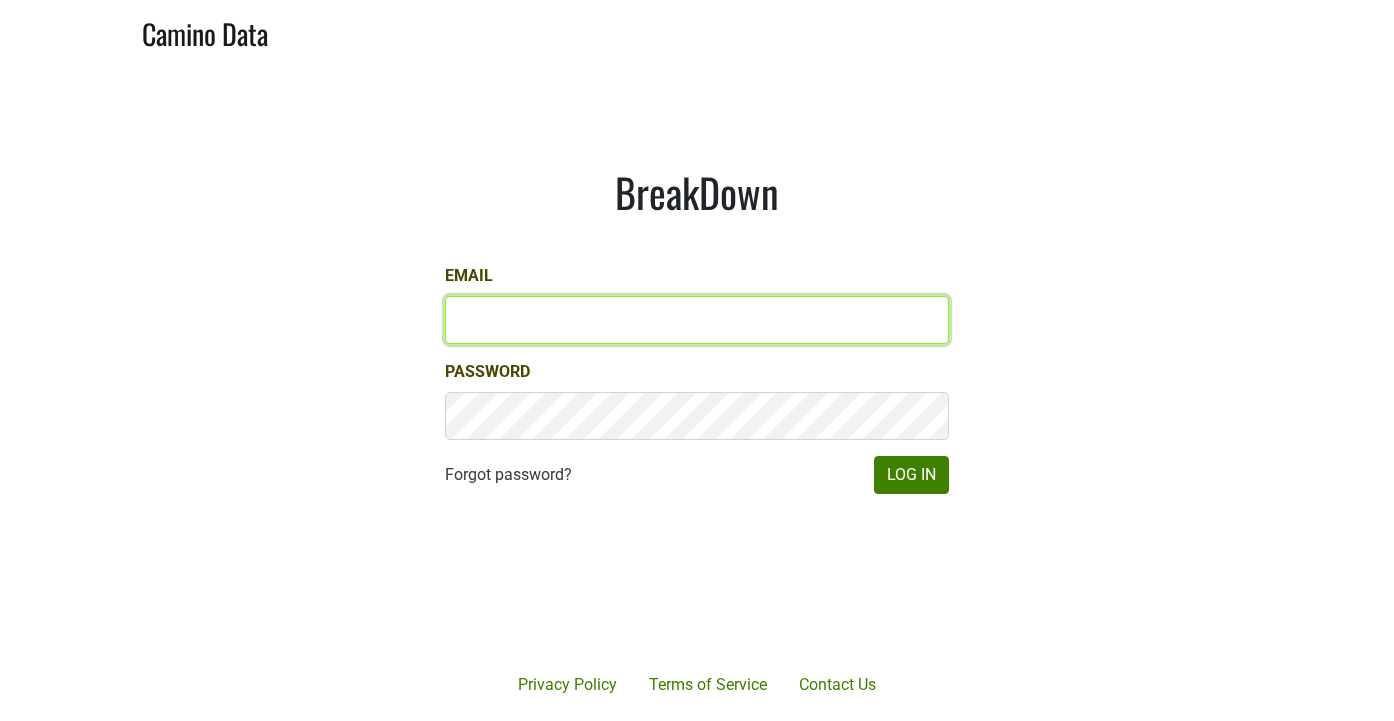click on "Email" at bounding box center [697, 320] 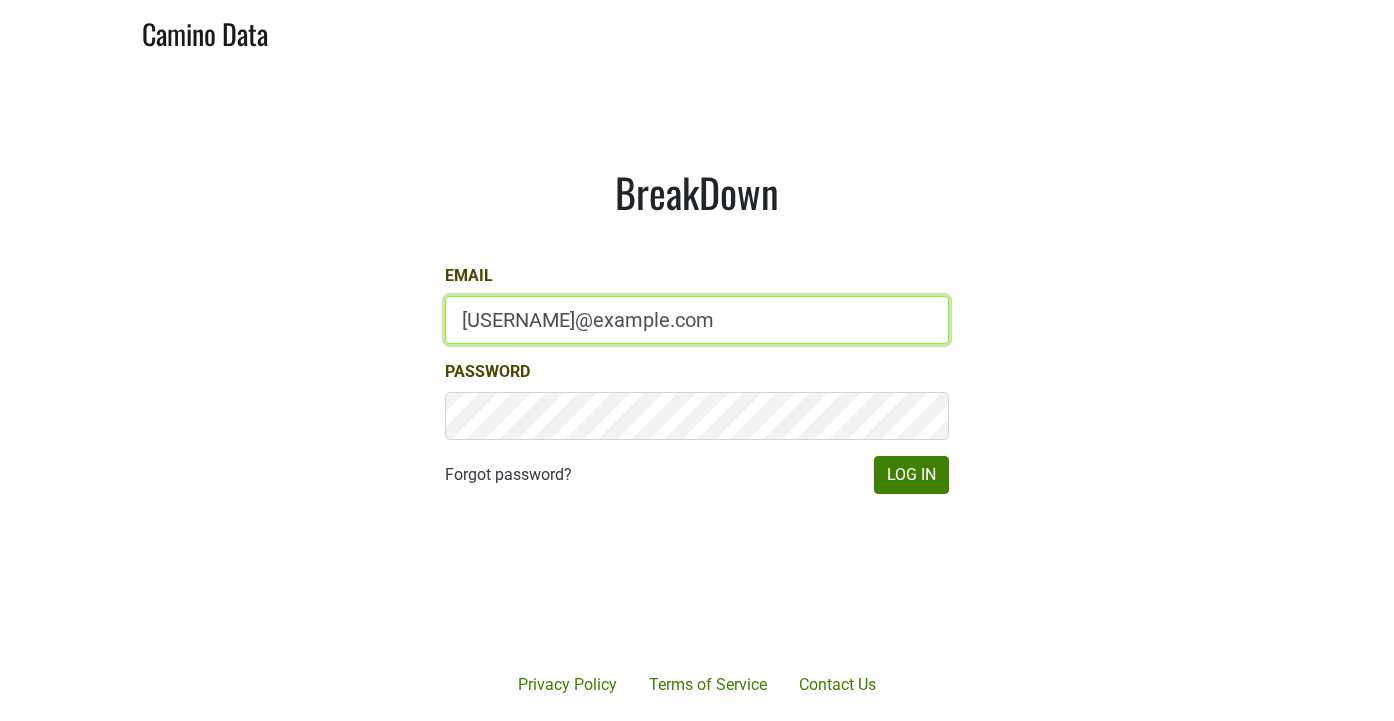 click on "Log In" at bounding box center [911, 475] 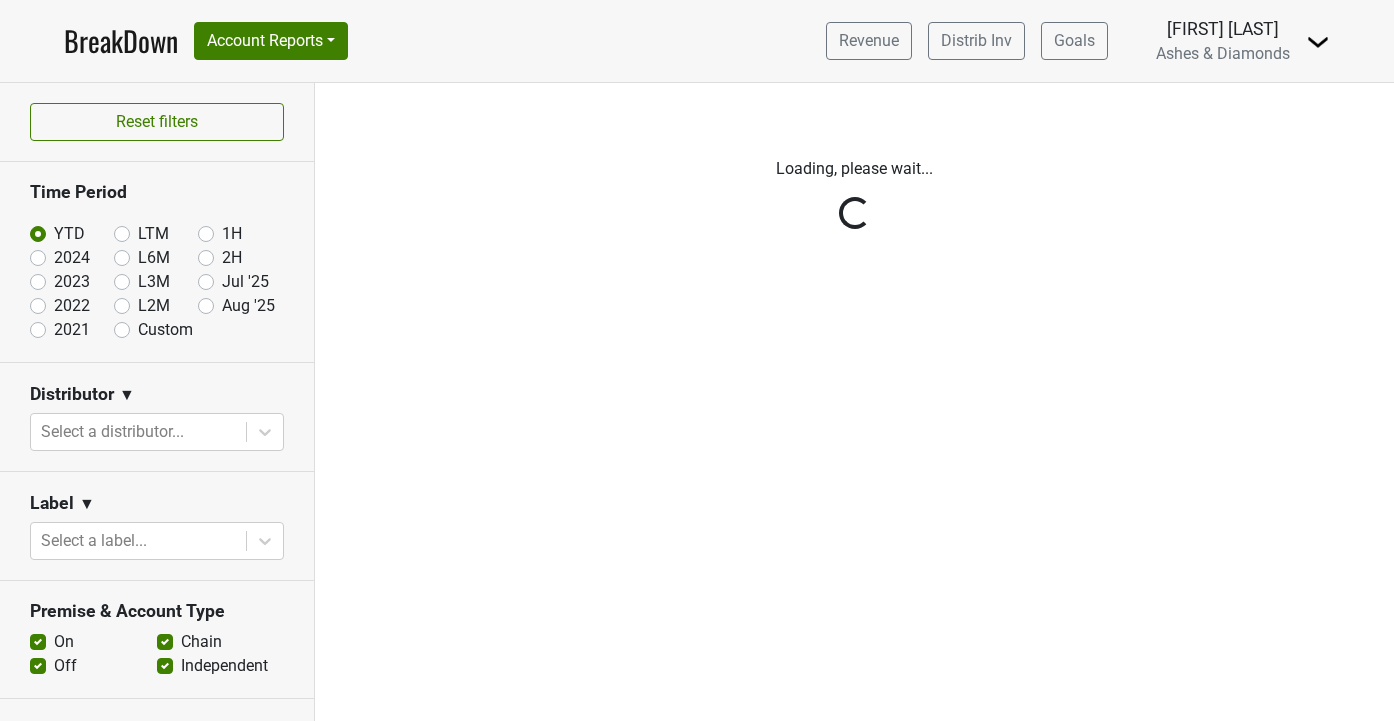 scroll, scrollTop: 0, scrollLeft: 0, axis: both 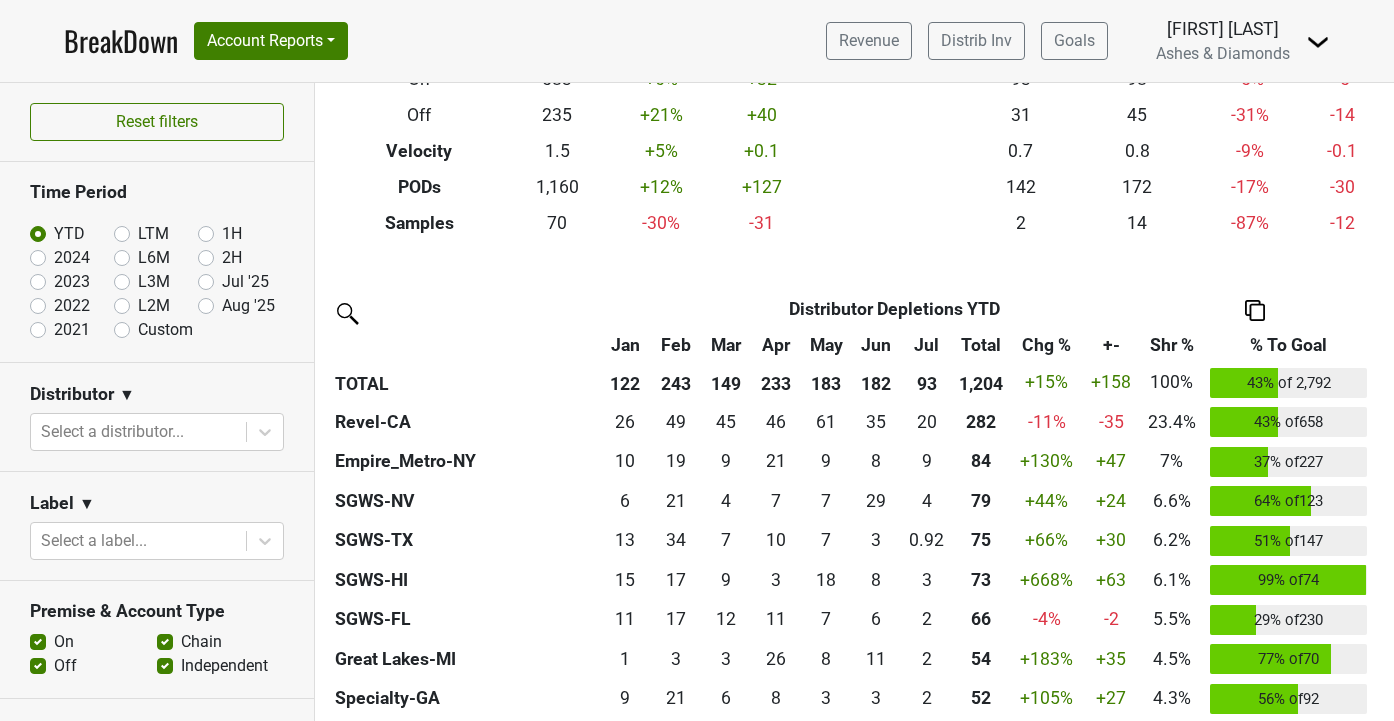 click at bounding box center (1255, 310) 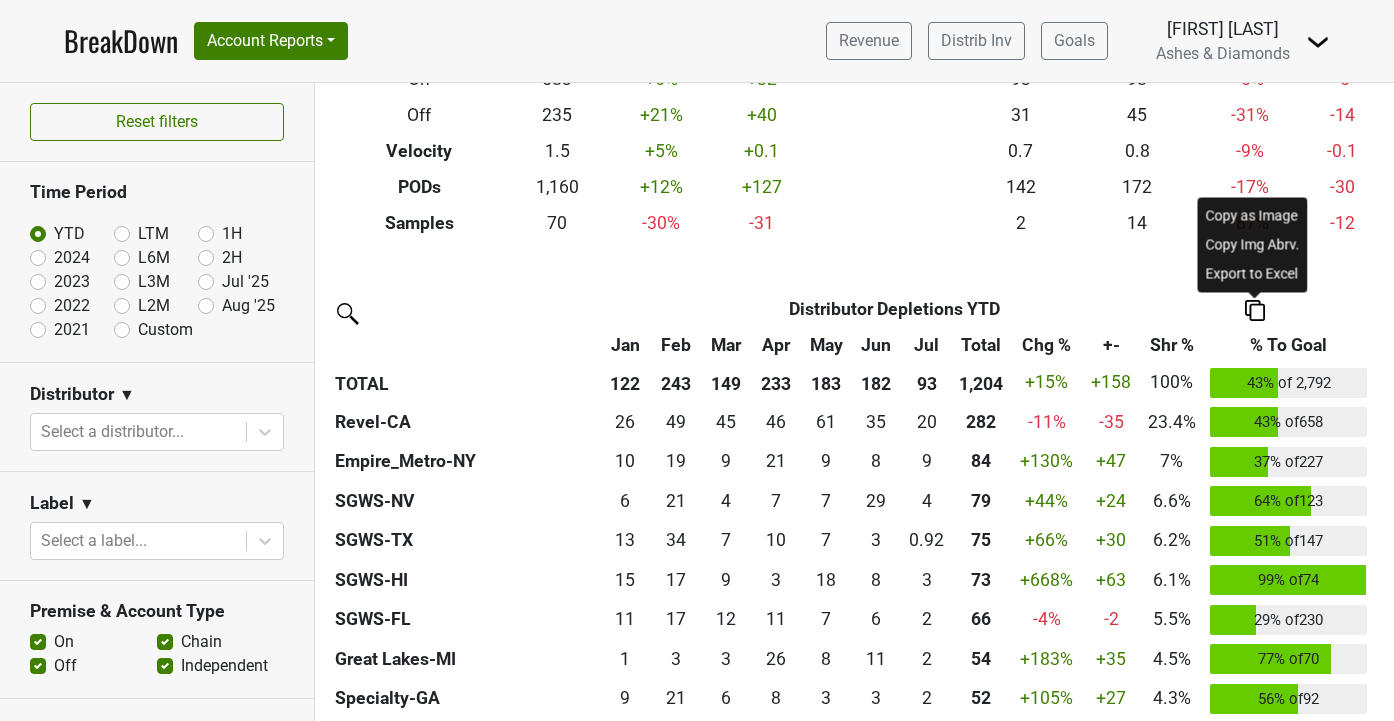click on "Export to Excel" at bounding box center (1253, 273) 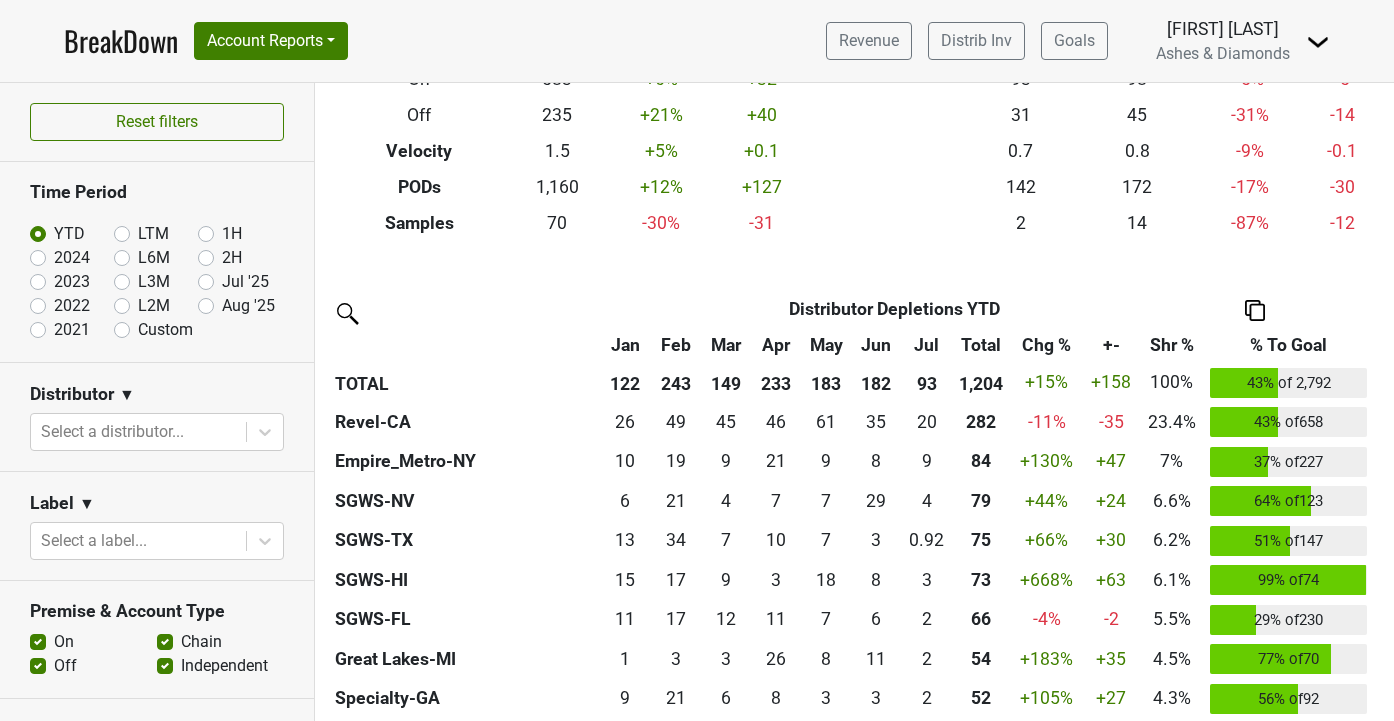 click on "Custom" at bounding box center [165, 330] 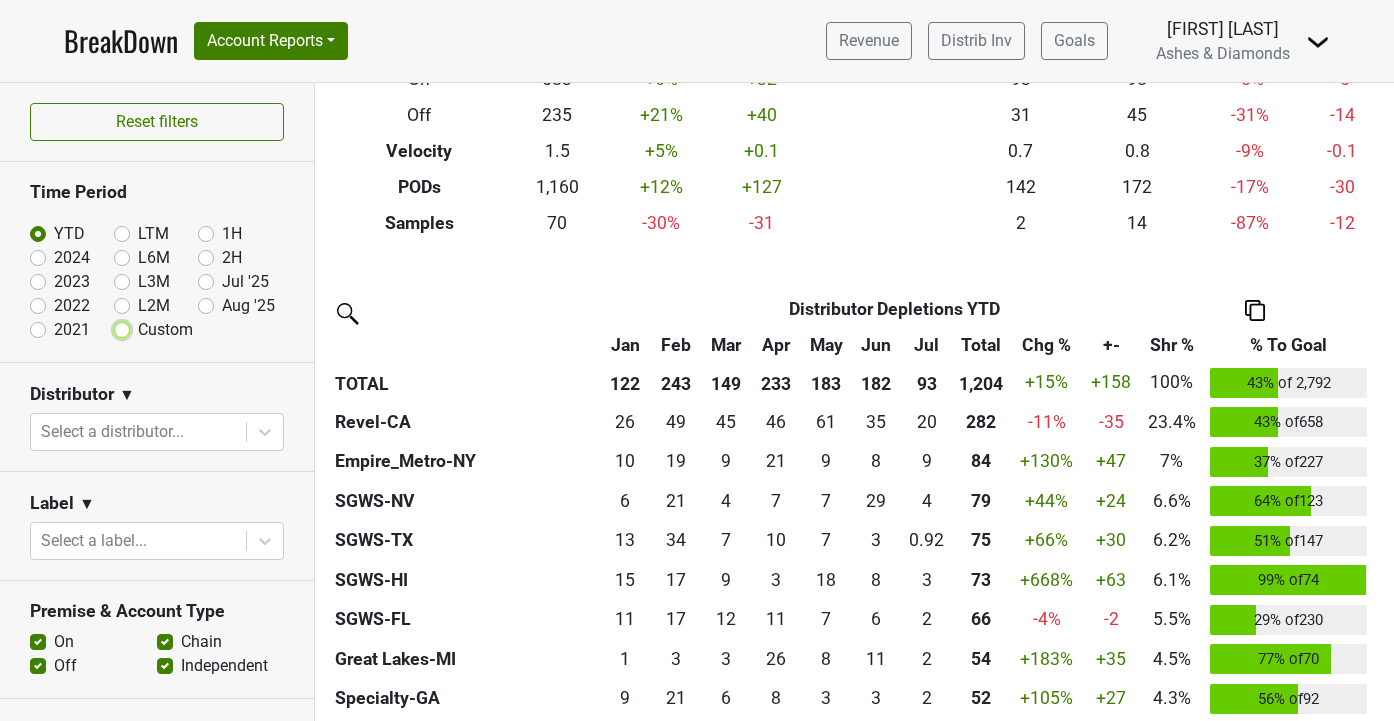 click on "Custom" at bounding box center [154, 328] 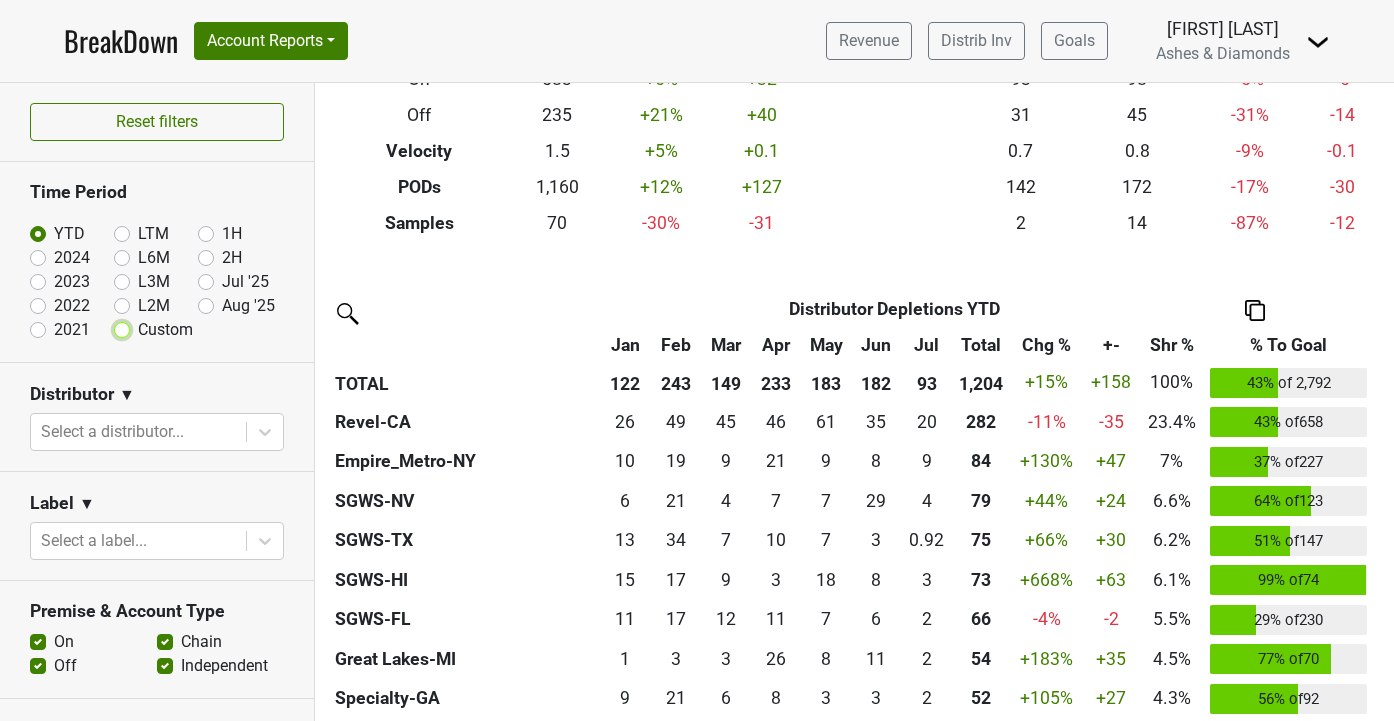 radio on "true" 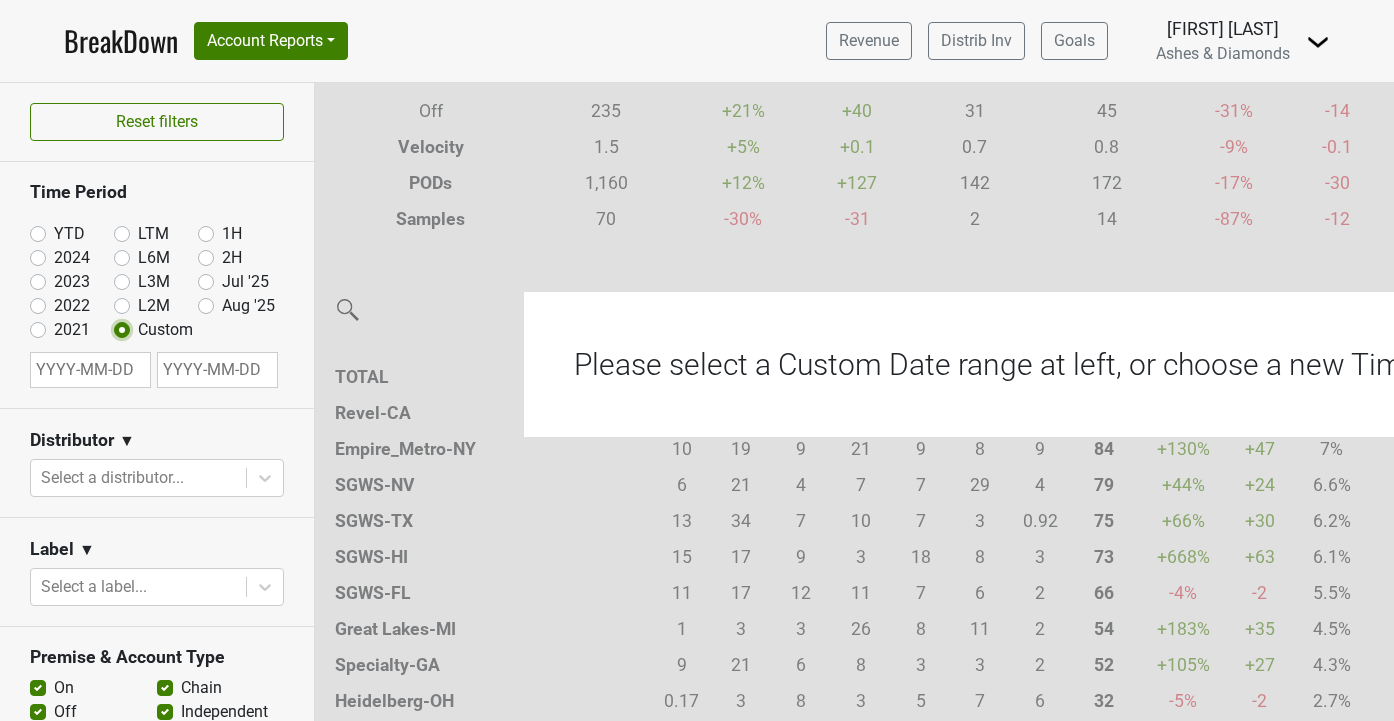 scroll, scrollTop: 296, scrollLeft: 0, axis: vertical 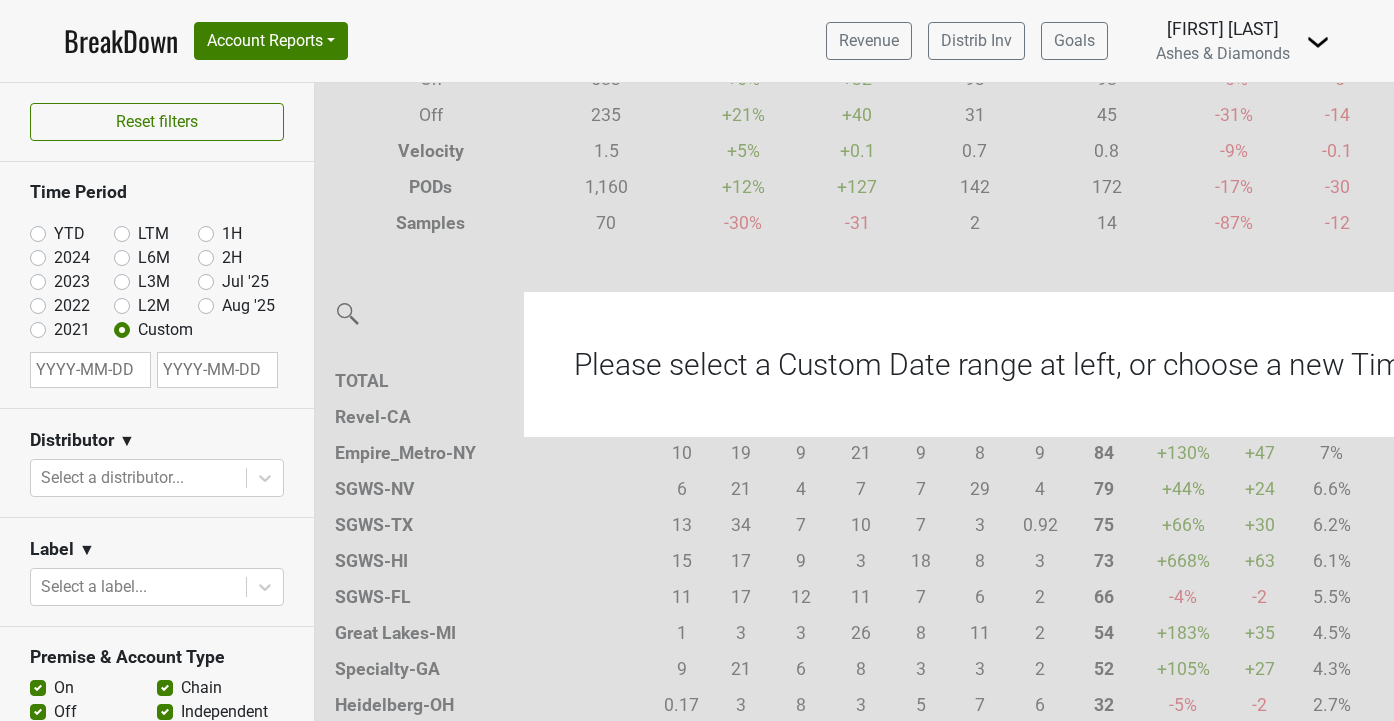 click at bounding box center (90, 370) 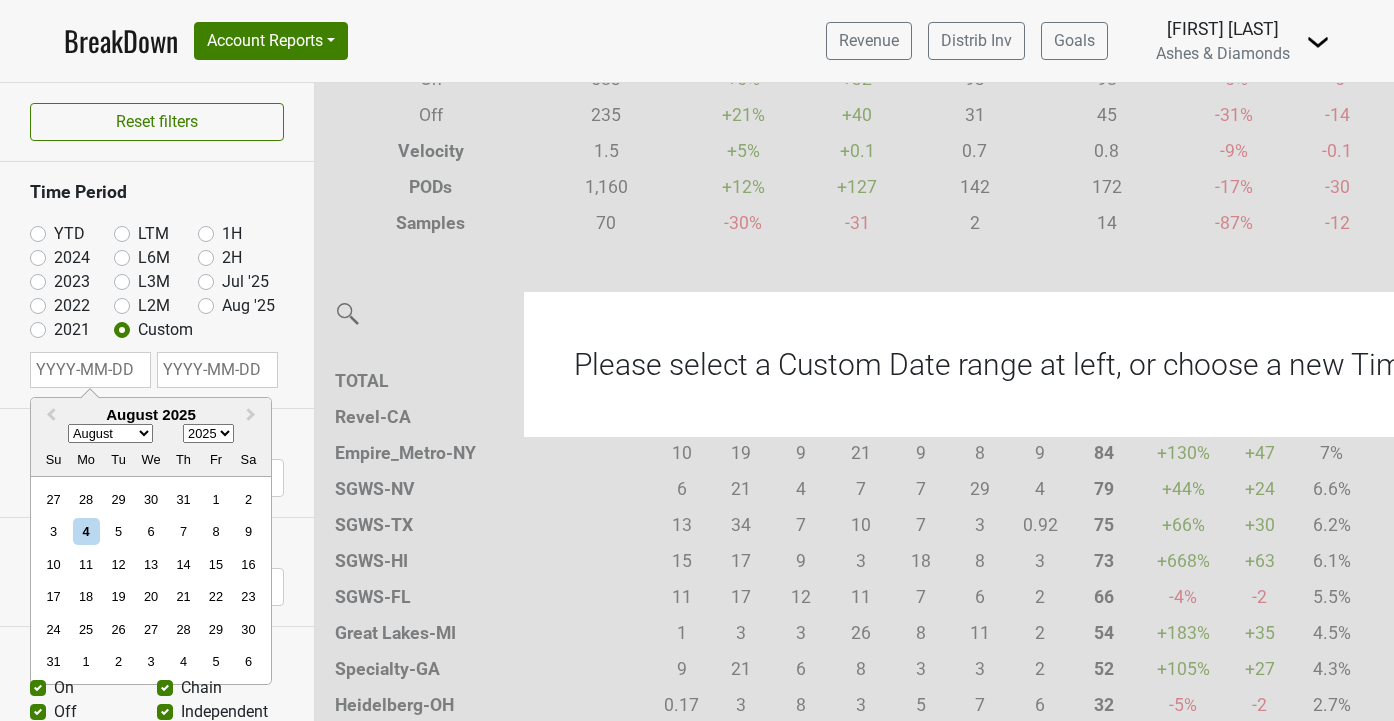 click on "January February March April May June July August September October November December" at bounding box center (110, 434) 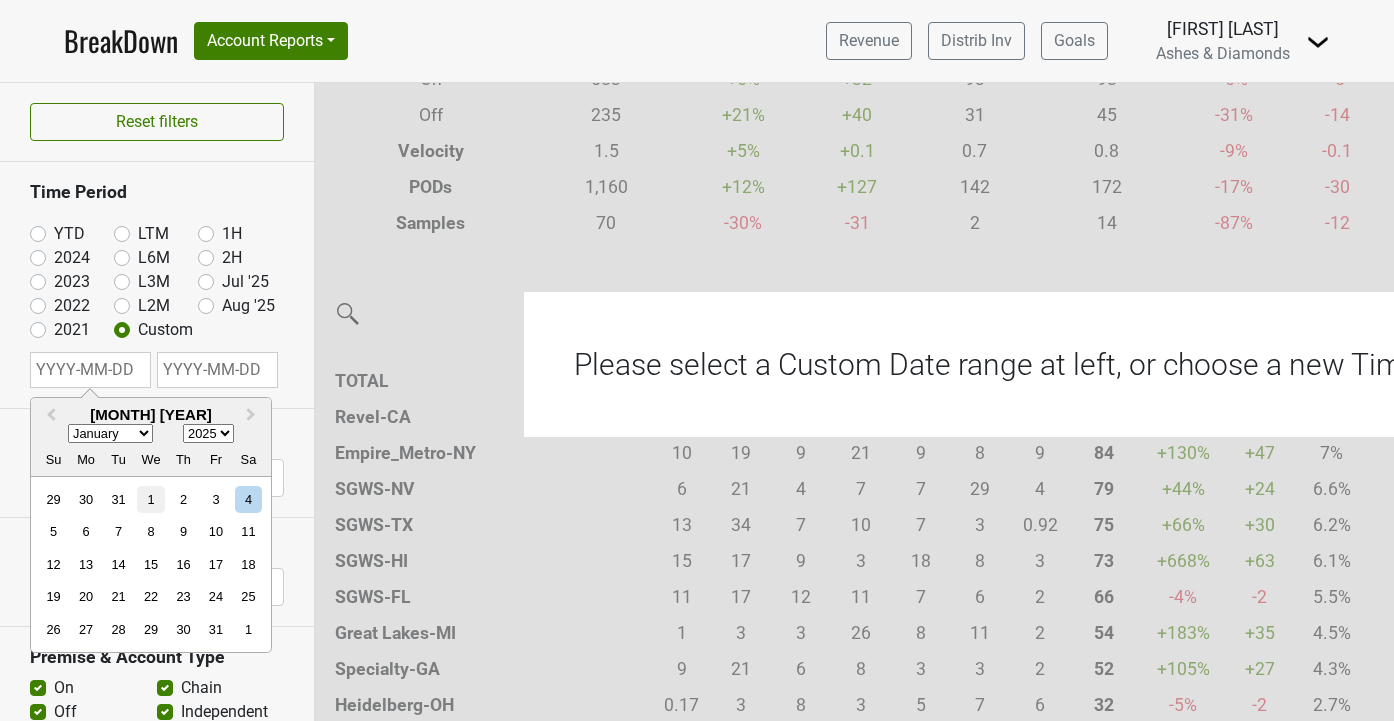 click on "1" at bounding box center [150, 499] 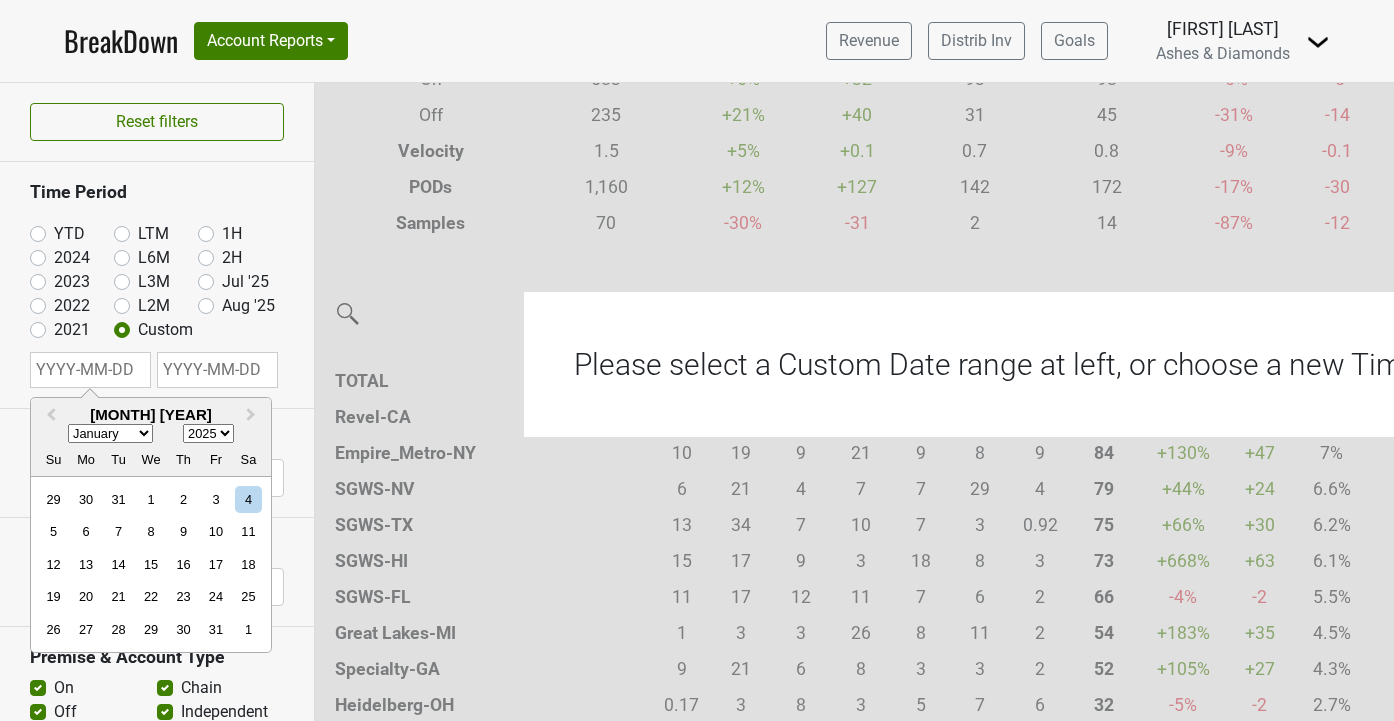 type on "2025-01-01" 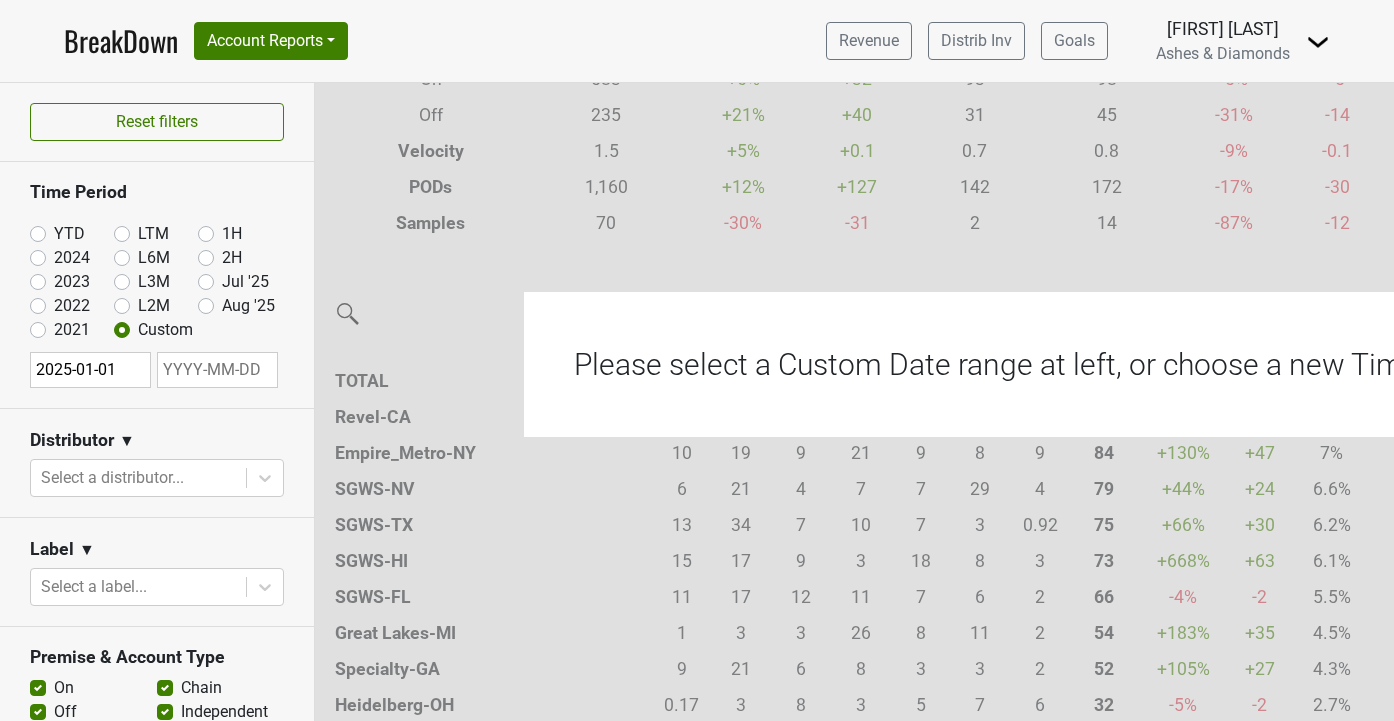 click at bounding box center [217, 370] 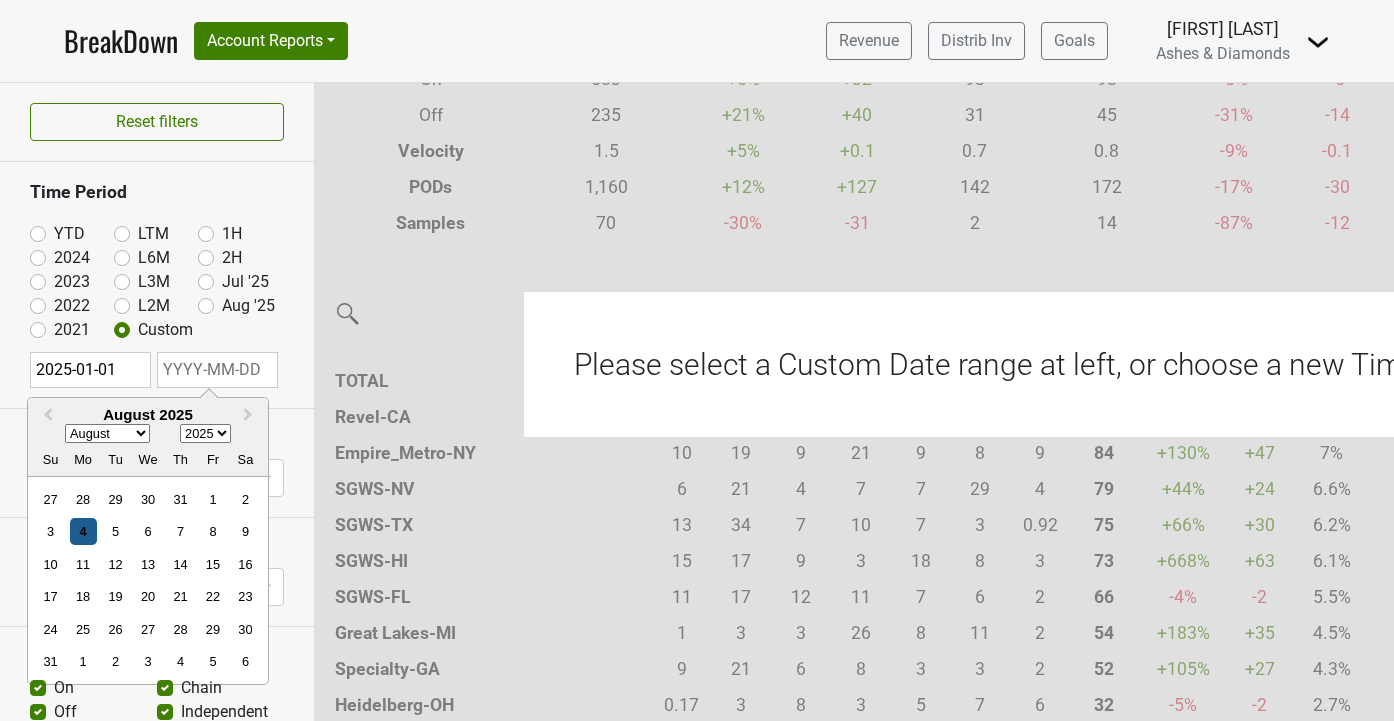 click on "4" at bounding box center [83, 532] 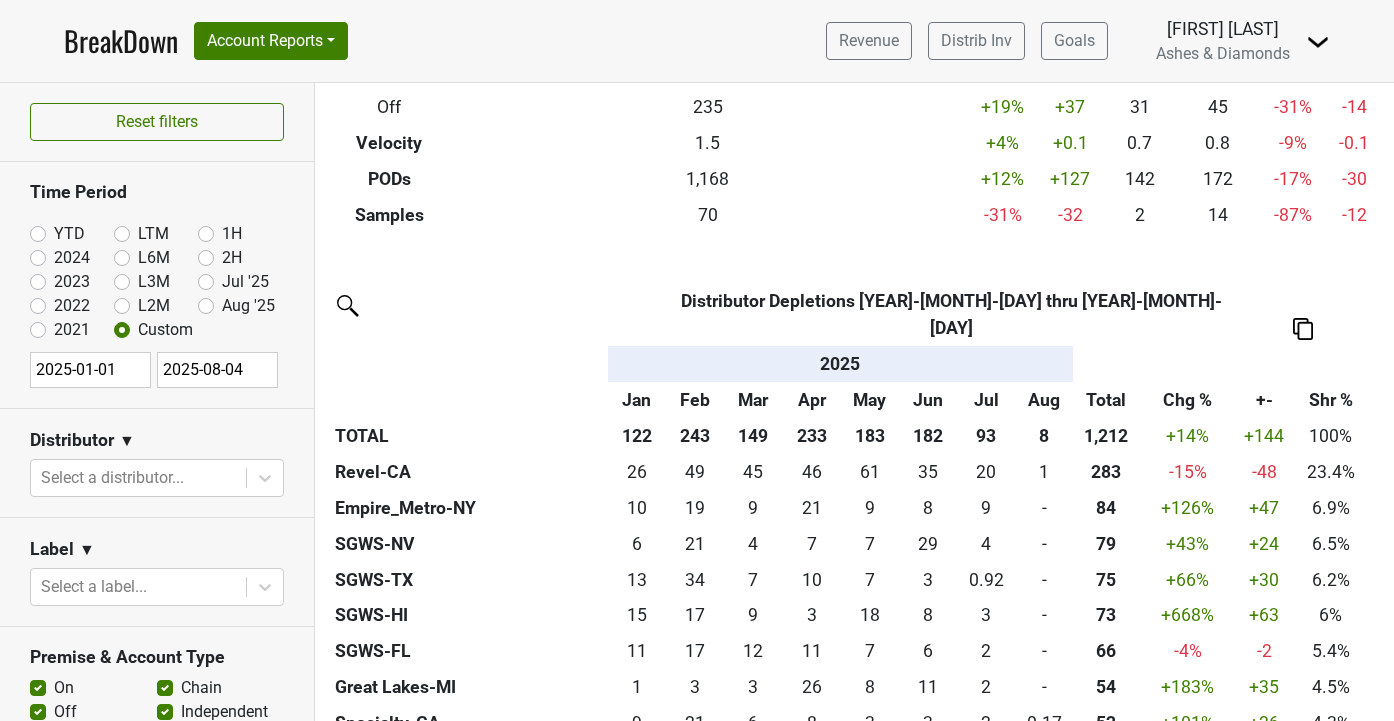 scroll, scrollTop: 424, scrollLeft: 0, axis: vertical 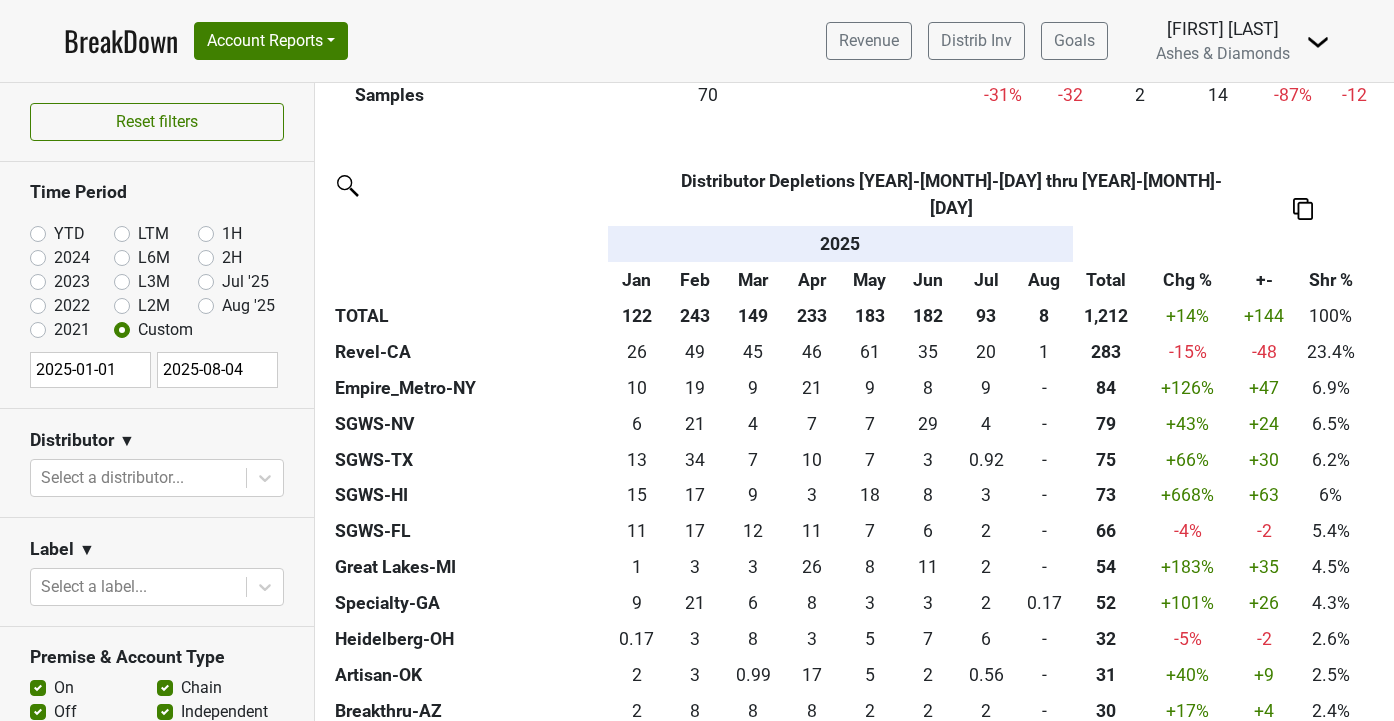 click at bounding box center (1303, 208) 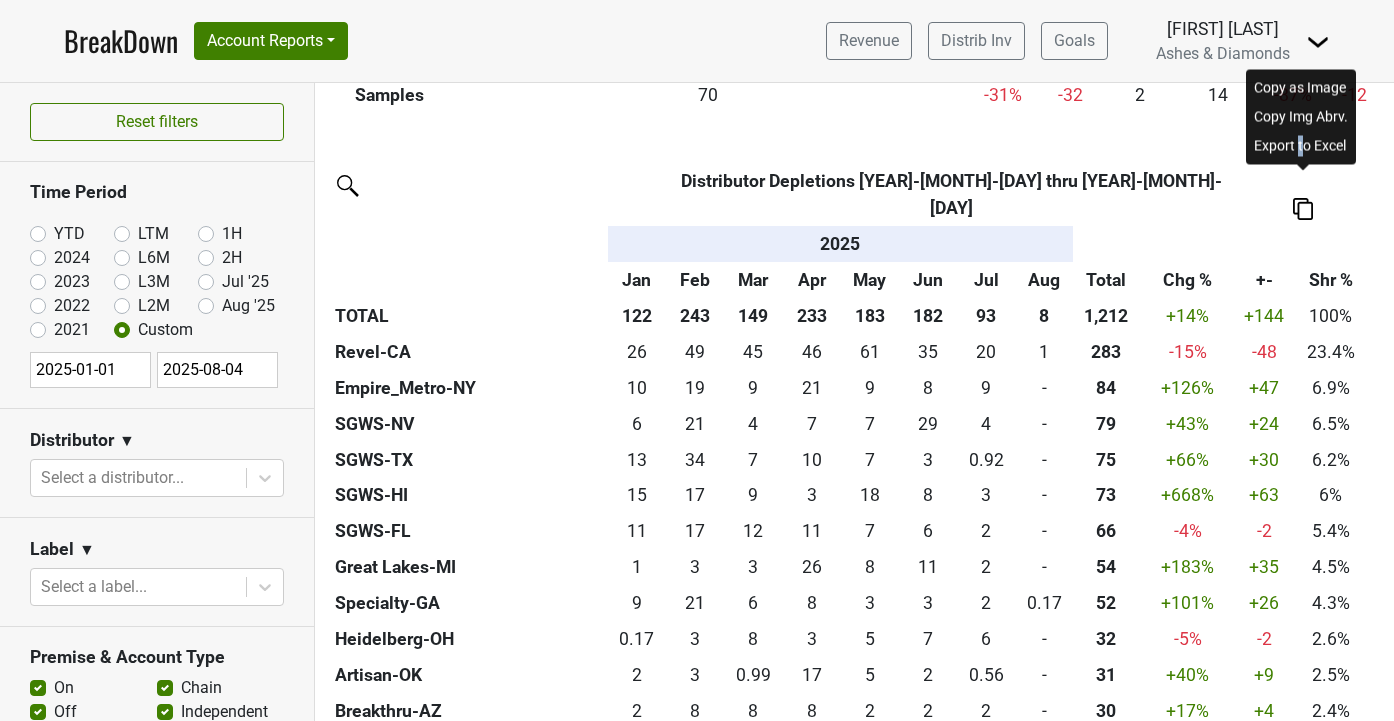 click on "Export to Excel" at bounding box center [1301, 145] 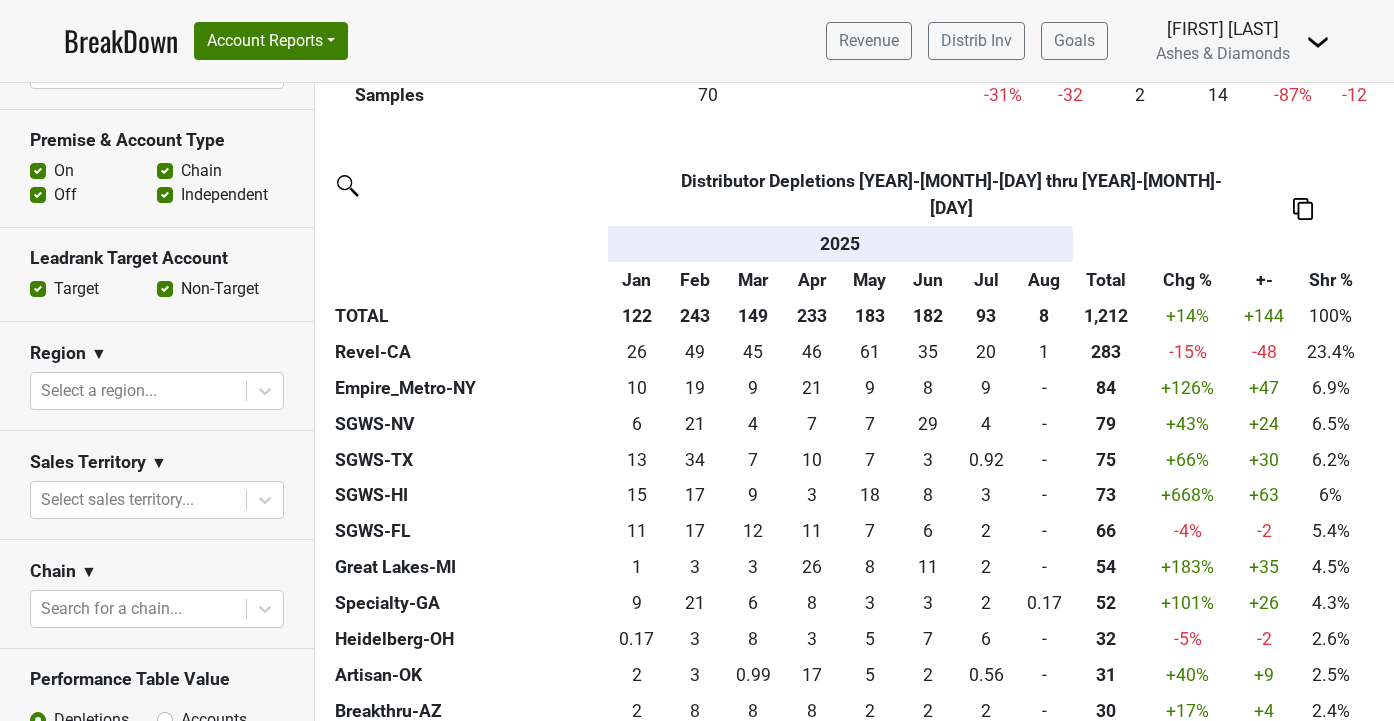 scroll, scrollTop: 907, scrollLeft: 0, axis: vertical 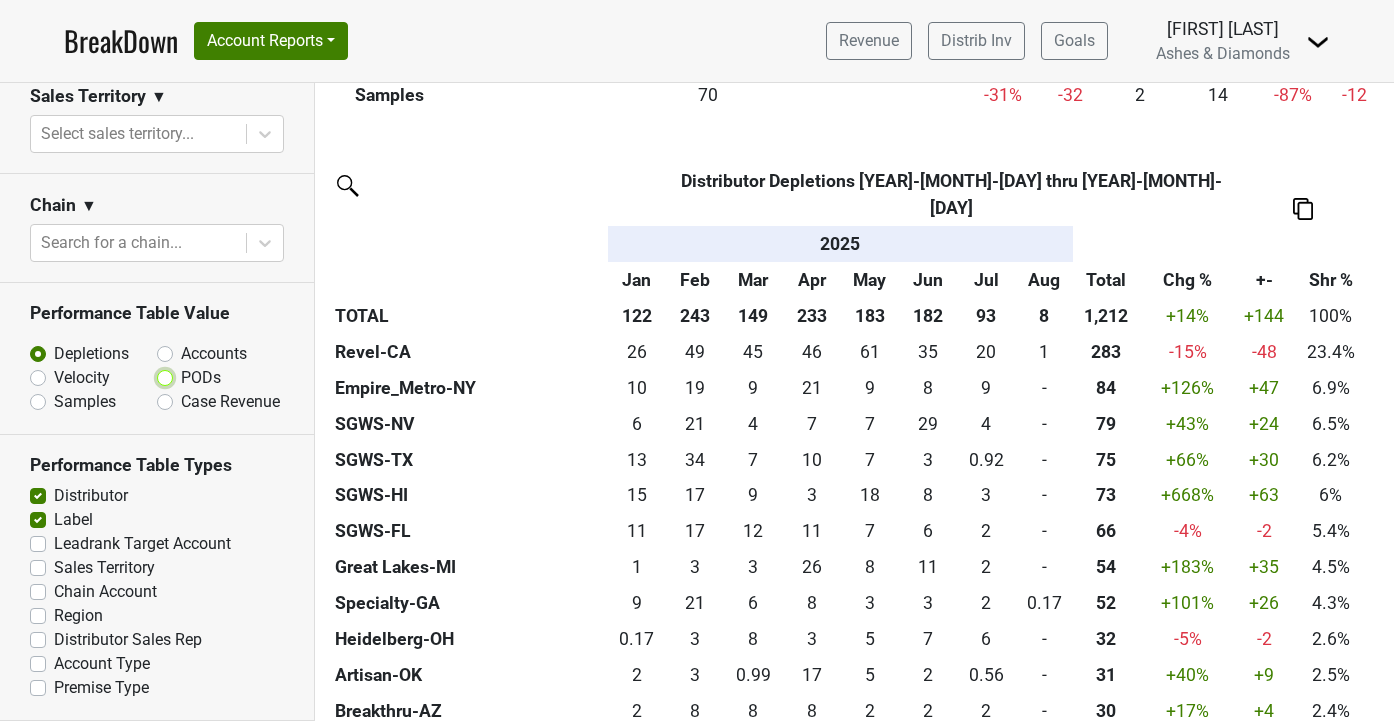 click on "PODs" at bounding box center (217, 376) 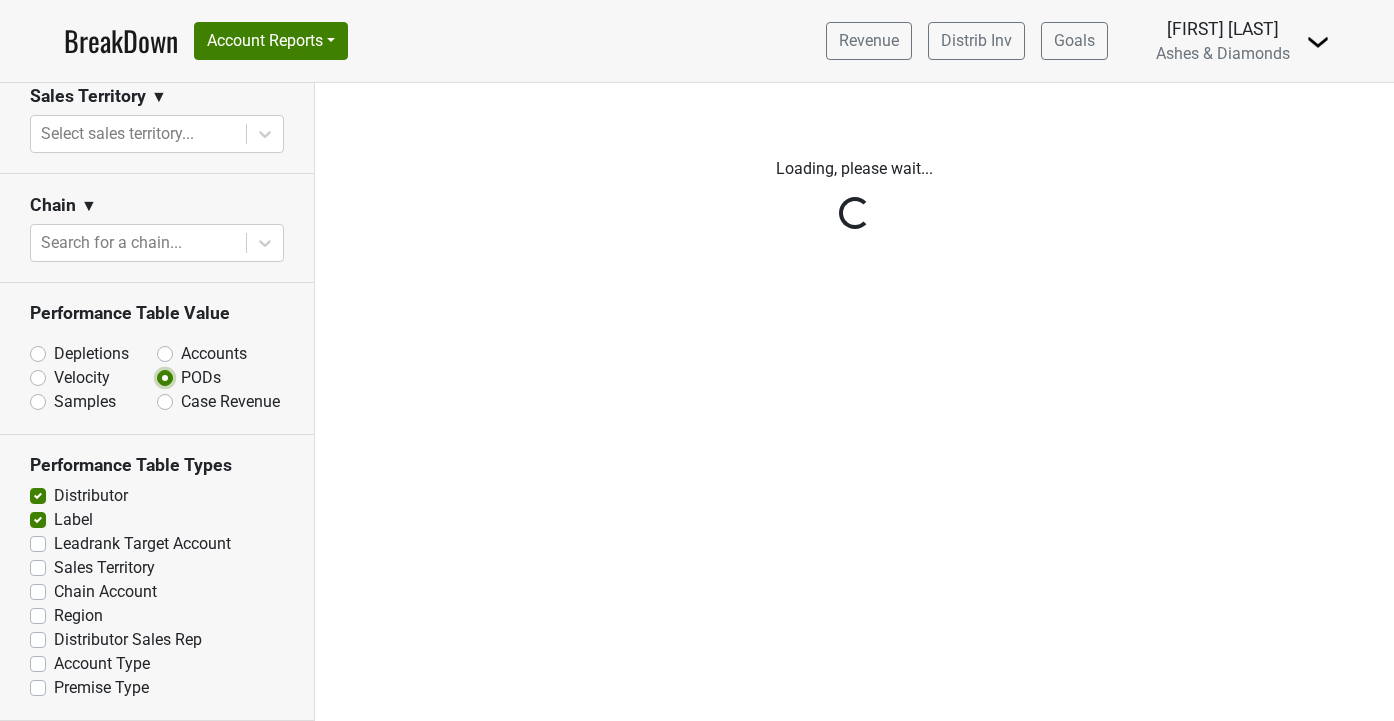 scroll, scrollTop: 0, scrollLeft: 0, axis: both 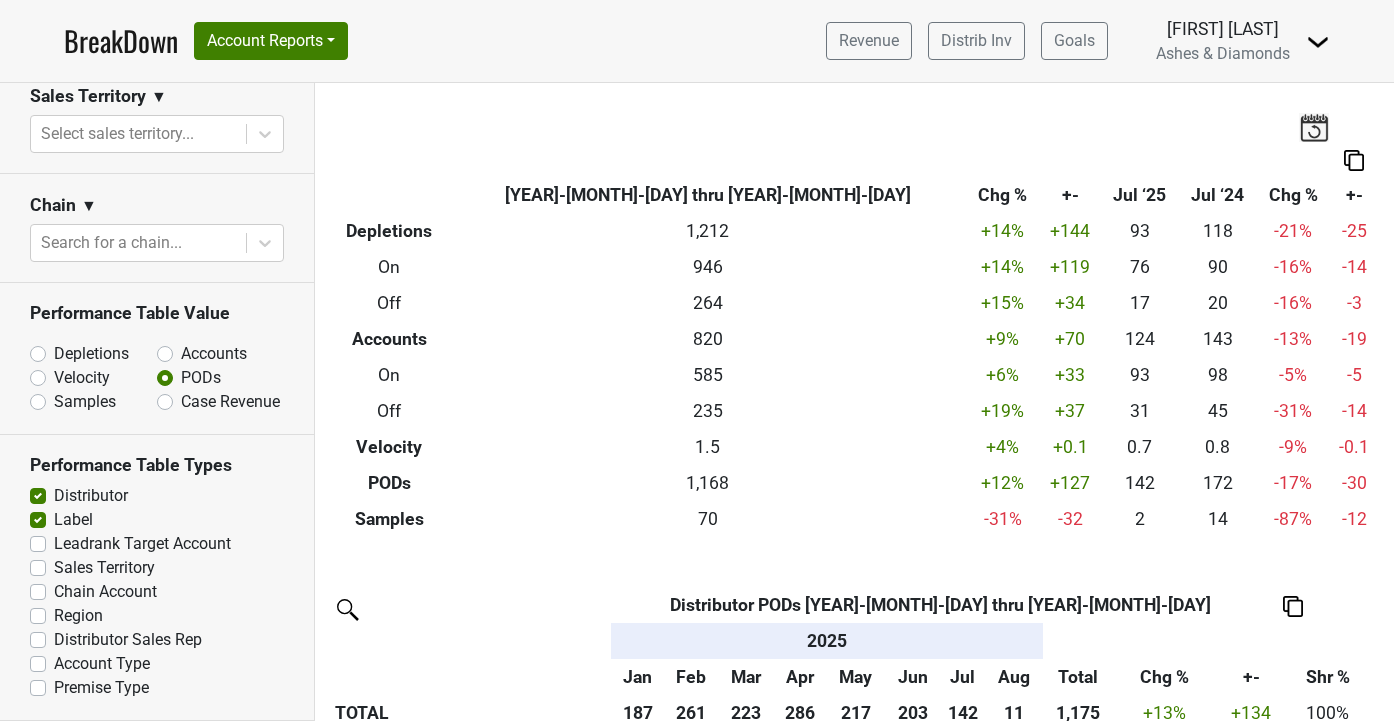 click at bounding box center (1292, 605) 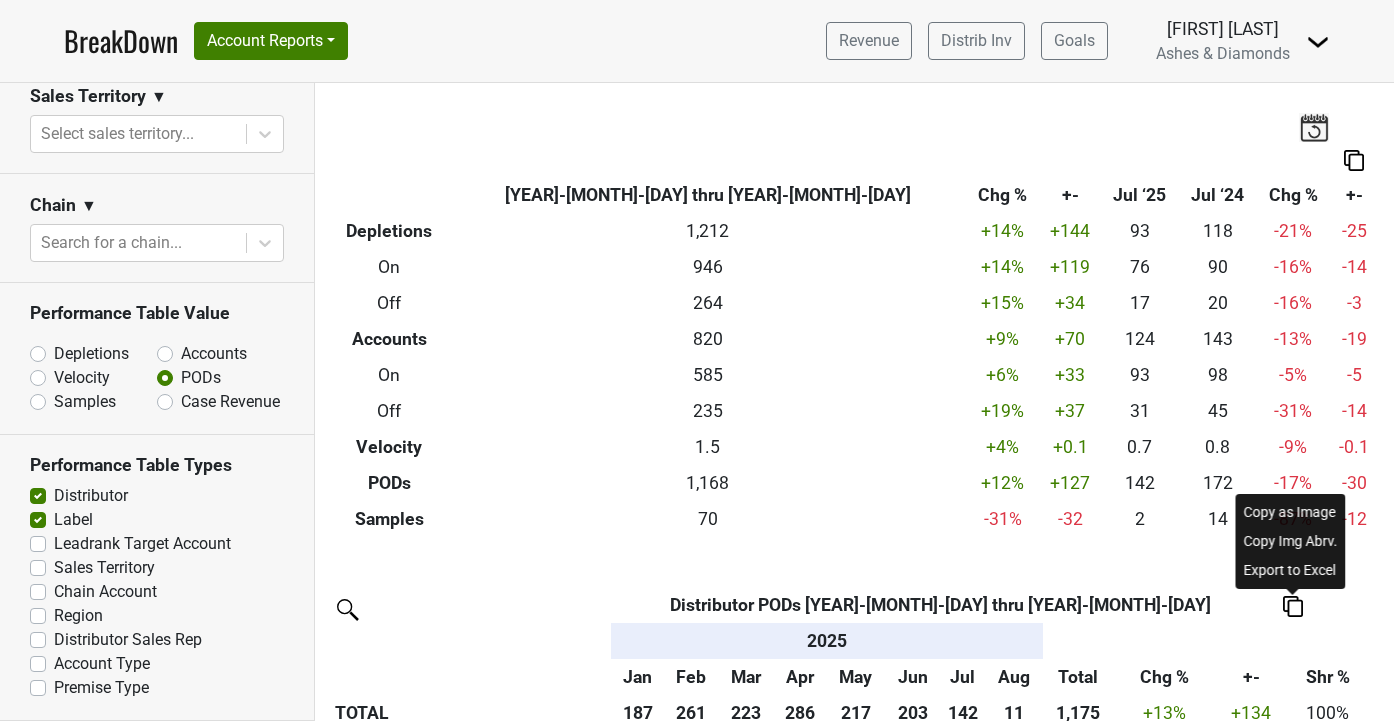 click on "Export to Excel" at bounding box center (1291, 570) 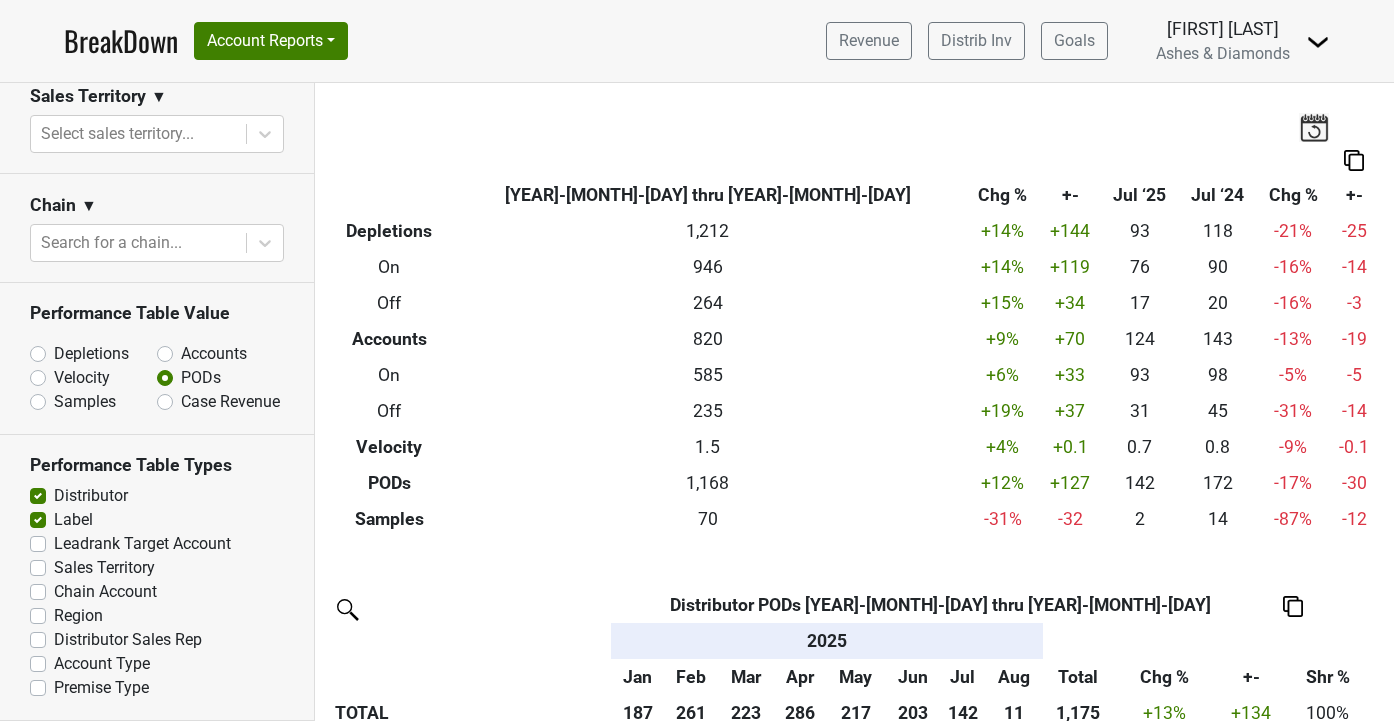 click on "BreakDown
Account Reports
SuperRanker
Map
Award Progress
Chain Compliance
CRM Notes
Revenue
Distrib Inv
Goals
Chad Walsh" at bounding box center (697, 41) 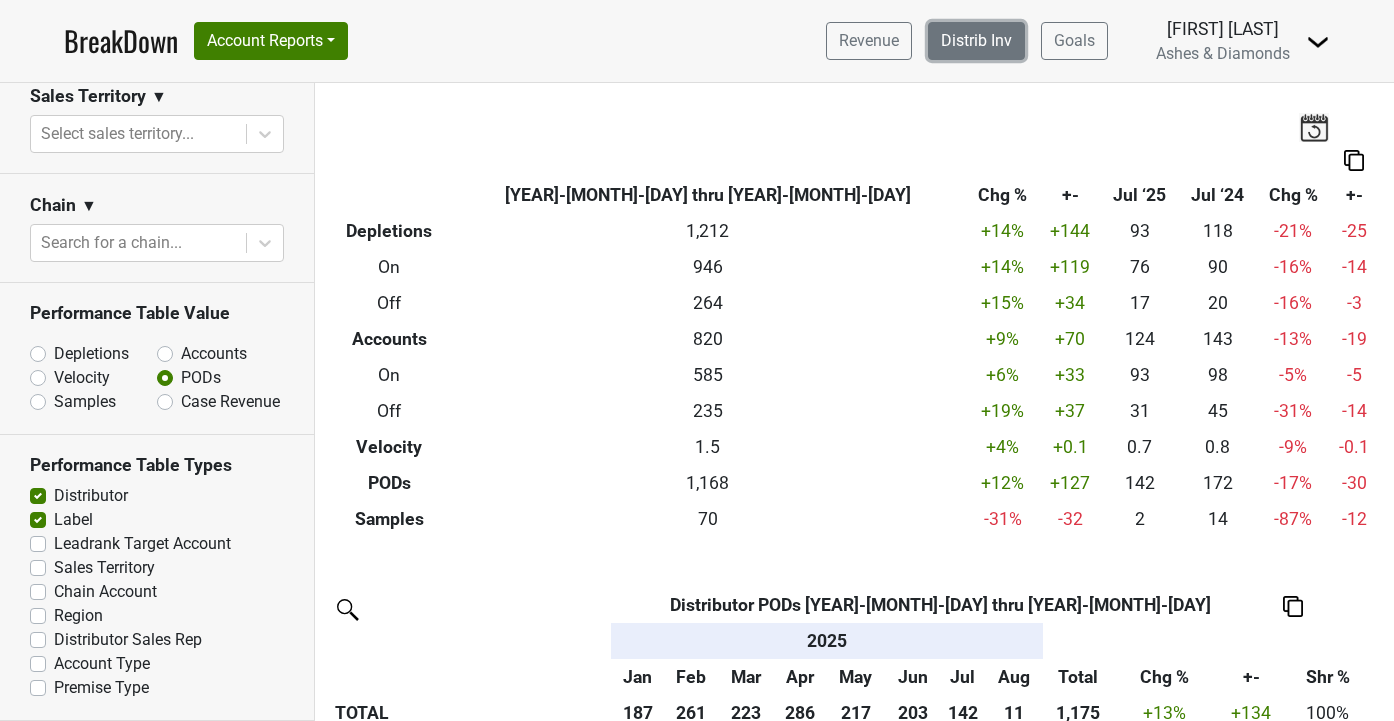 click on "Distrib Inv" at bounding box center (976, 41) 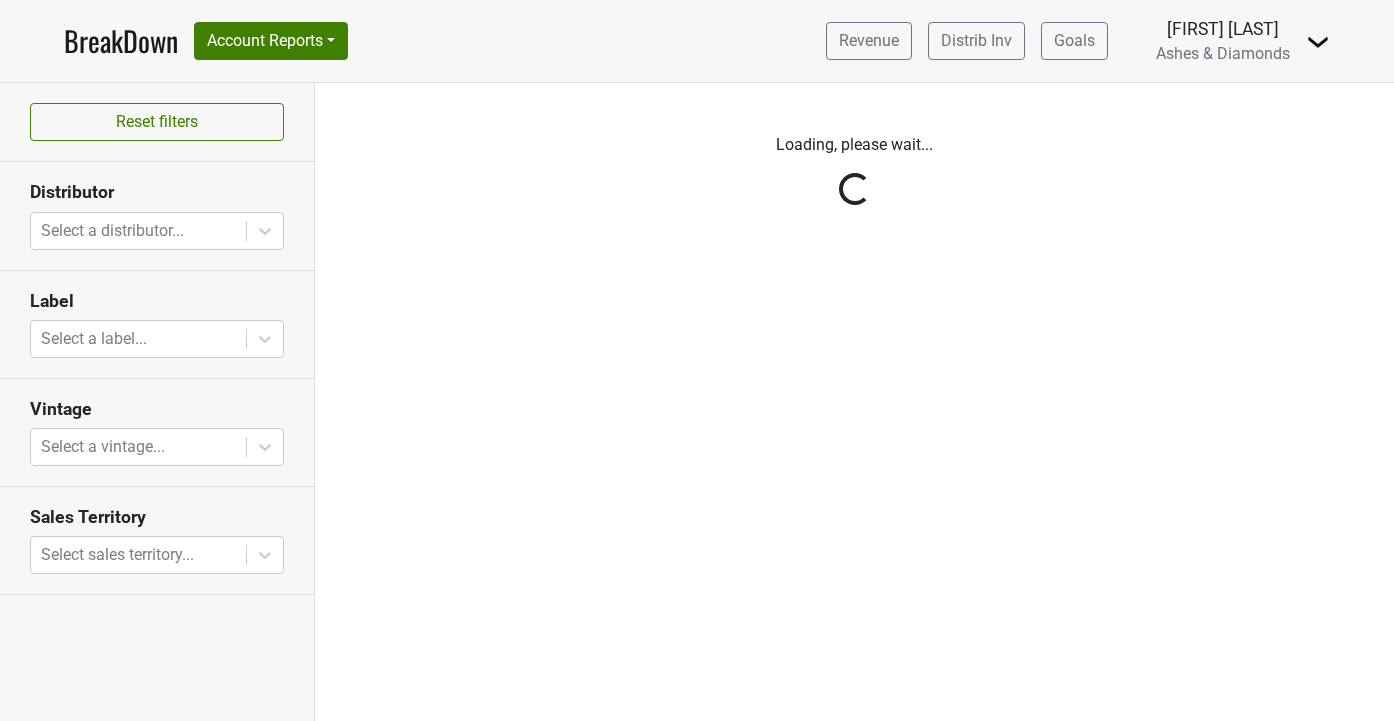 scroll, scrollTop: 0, scrollLeft: 0, axis: both 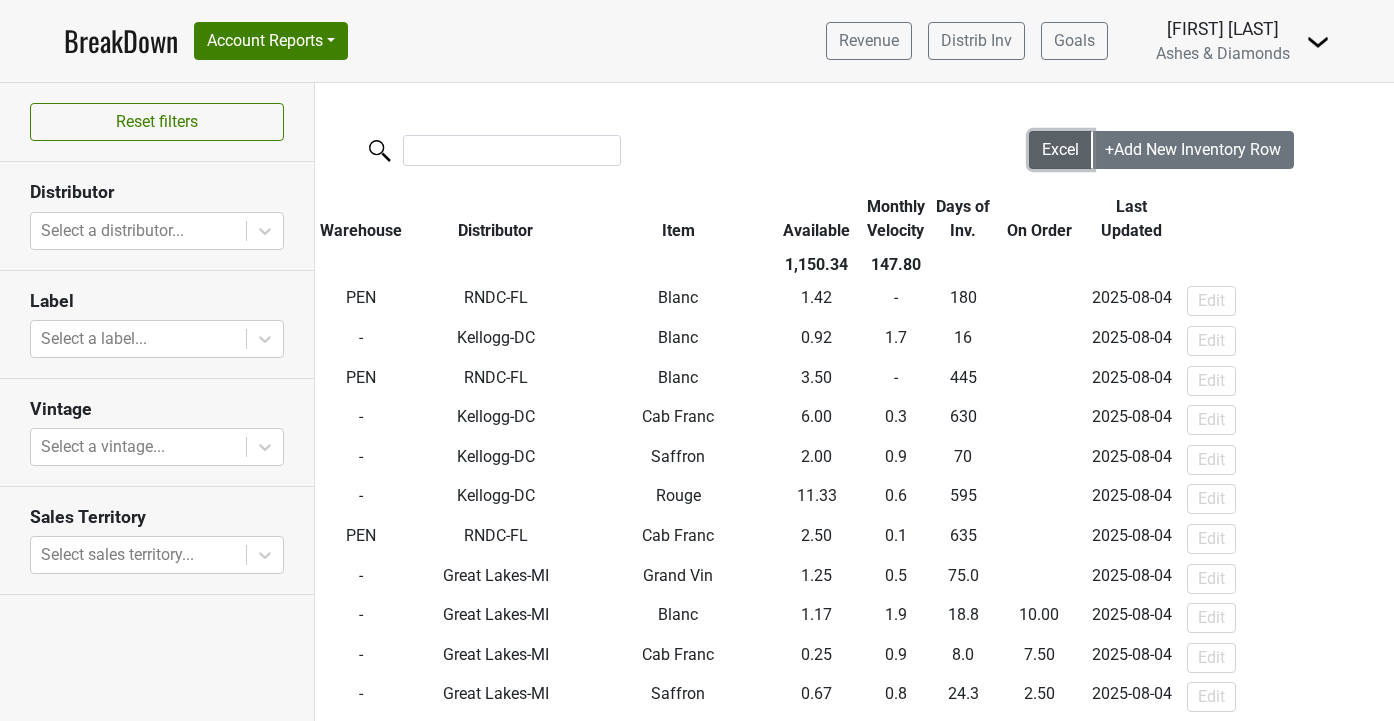 click on "Excel" at bounding box center (1060, 149) 